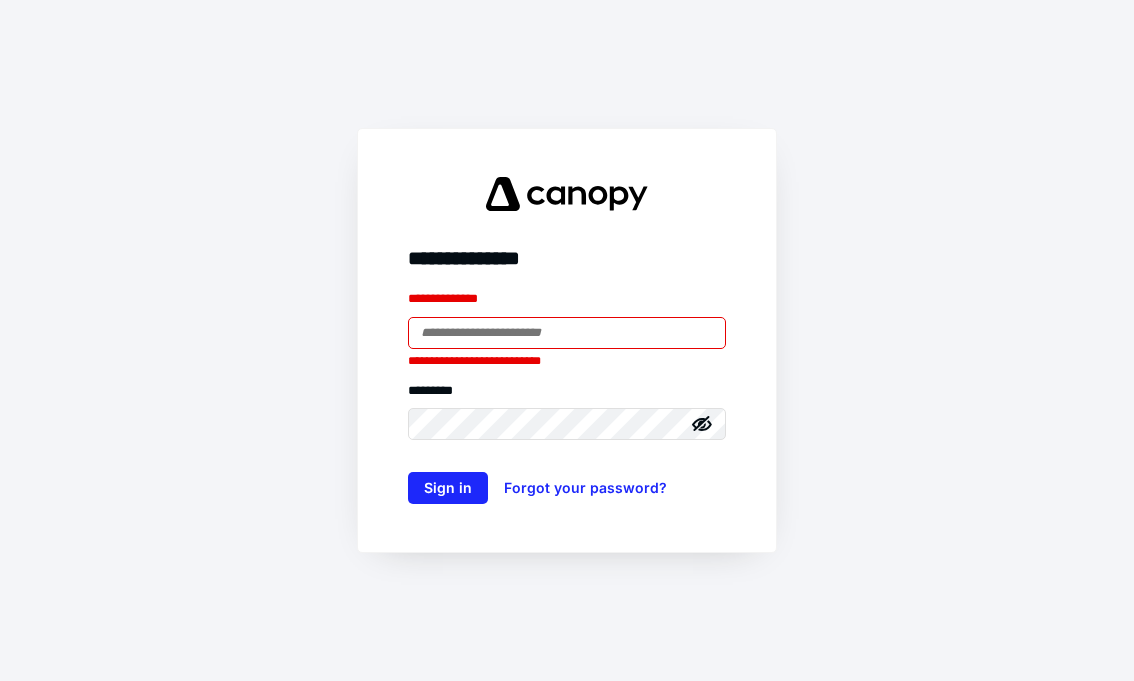 scroll, scrollTop: 0, scrollLeft: 0, axis: both 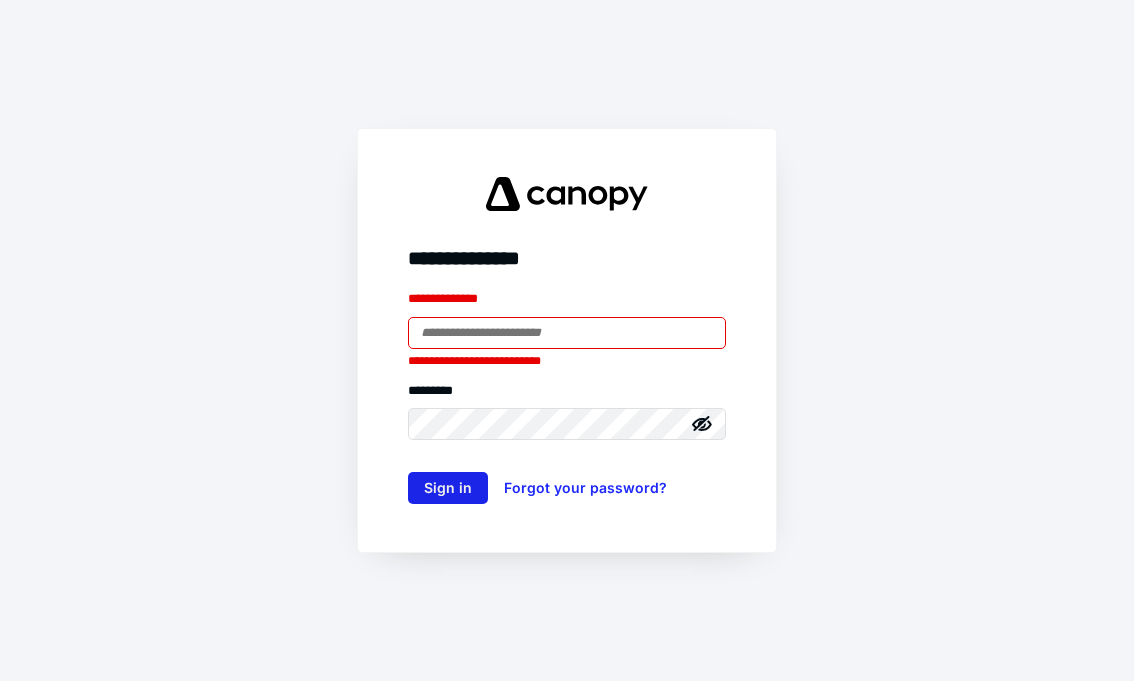 type on "**********" 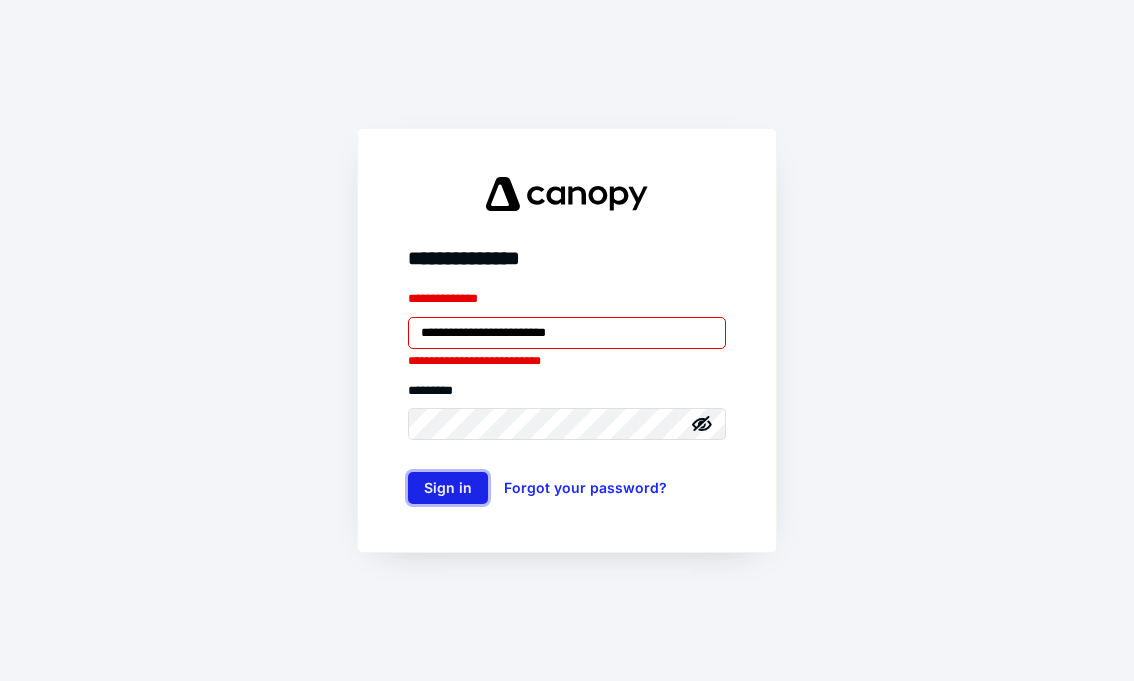 click on "Sign in" at bounding box center (448, 488) 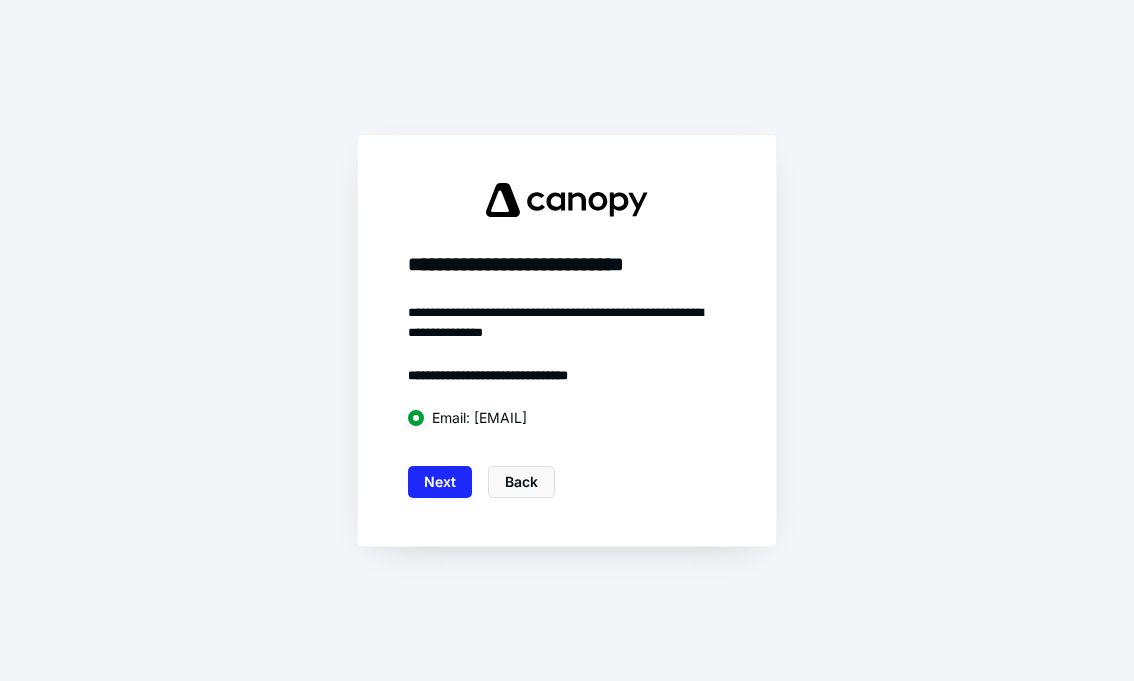 click on "Next" at bounding box center [440, 482] 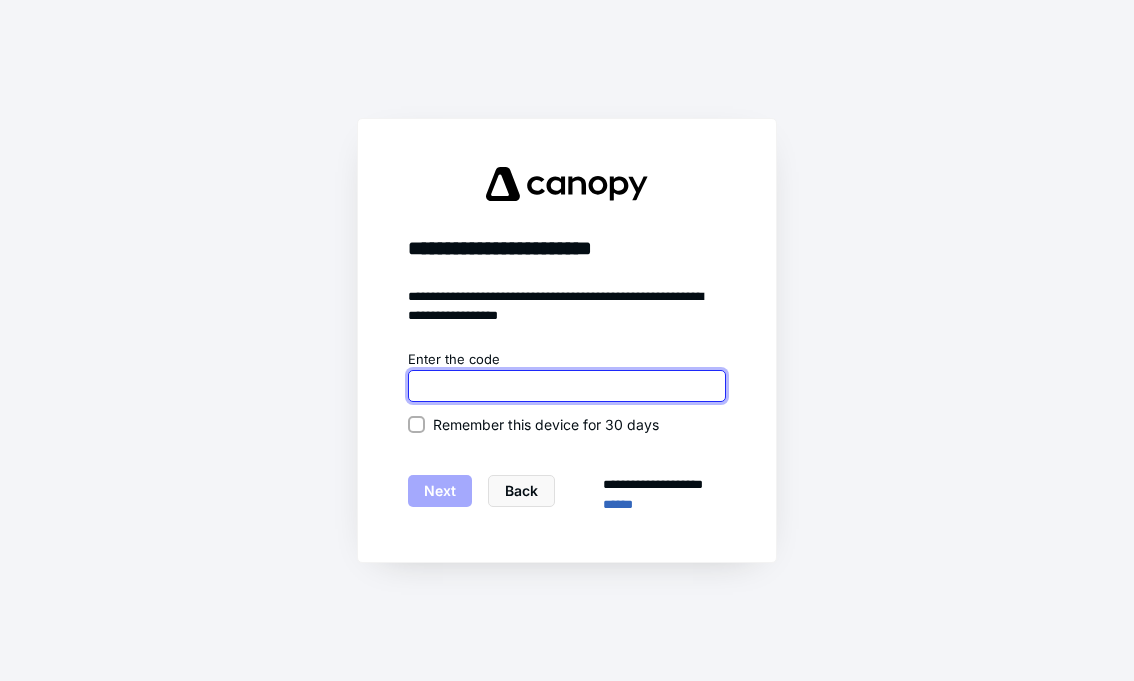drag, startPoint x: 537, startPoint y: 374, endPoint x: 496, endPoint y: 404, distance: 50.803543 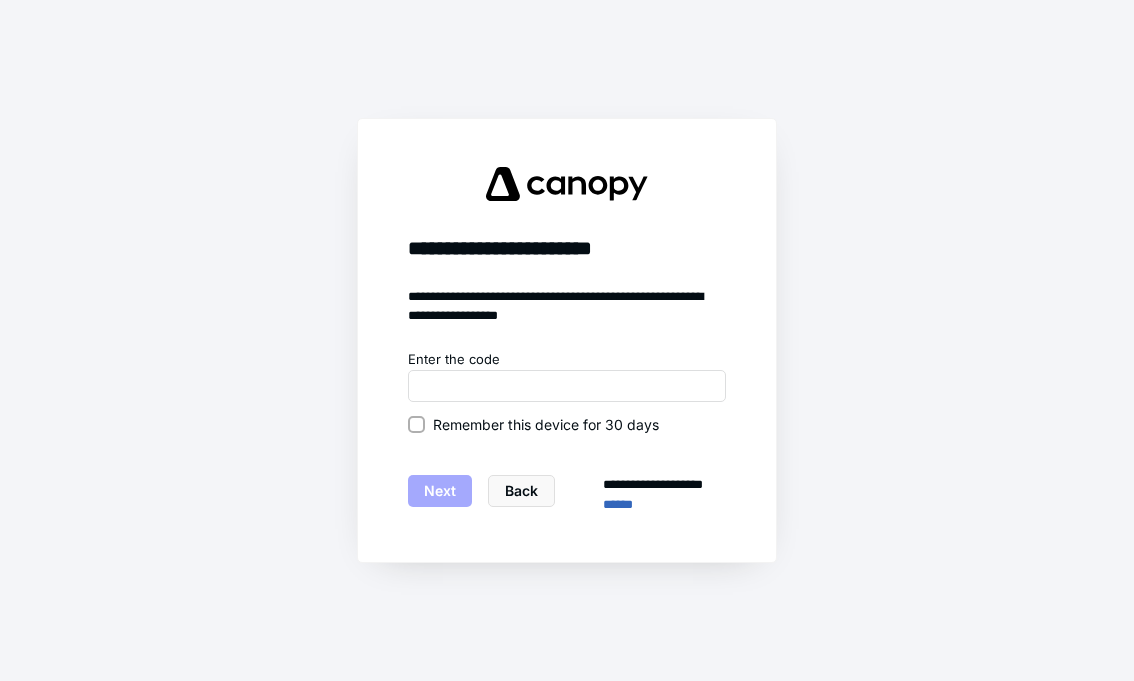click at bounding box center (416, 424) 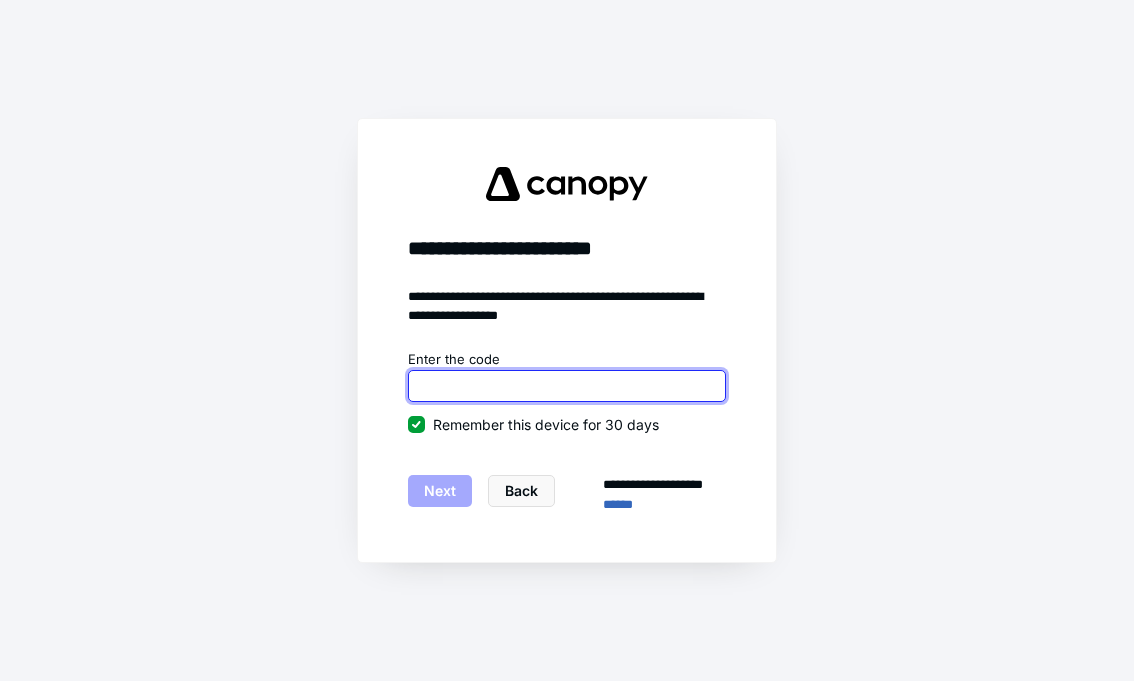 click at bounding box center (567, 386) 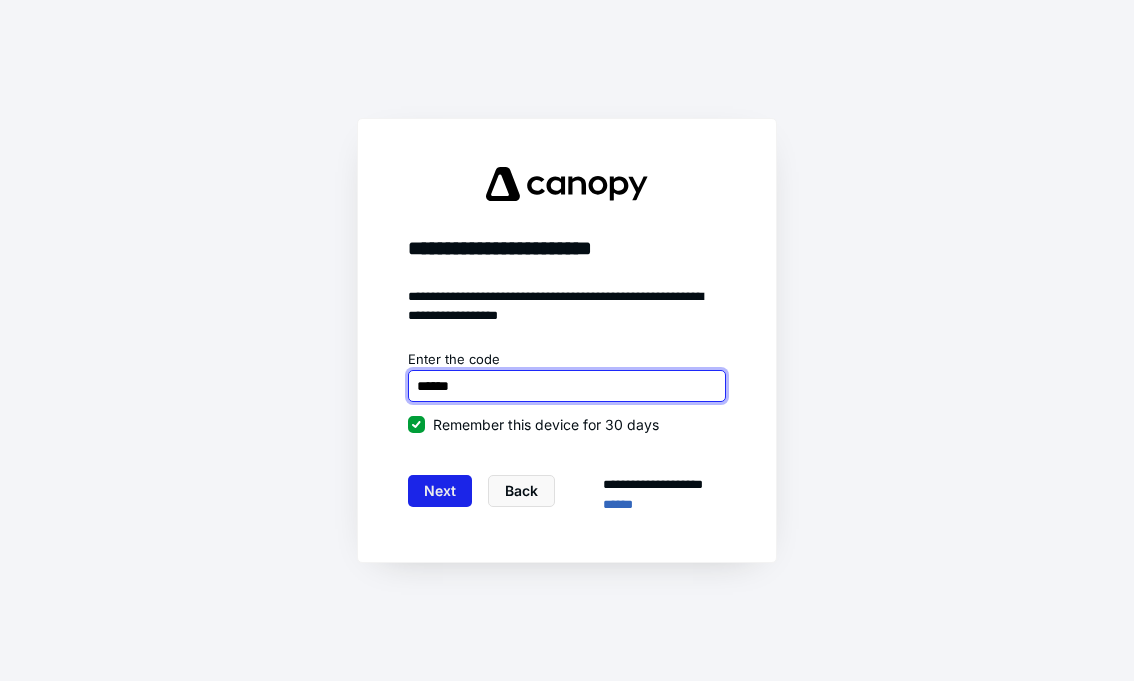 type on "******" 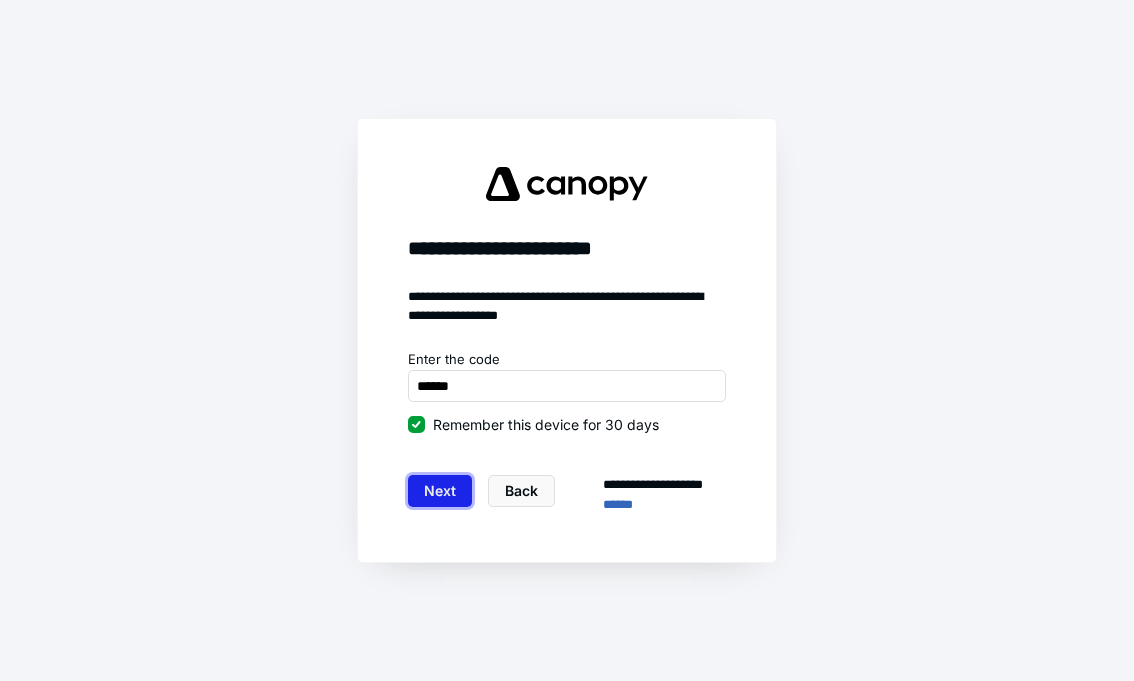 click on "Next" at bounding box center [440, 491] 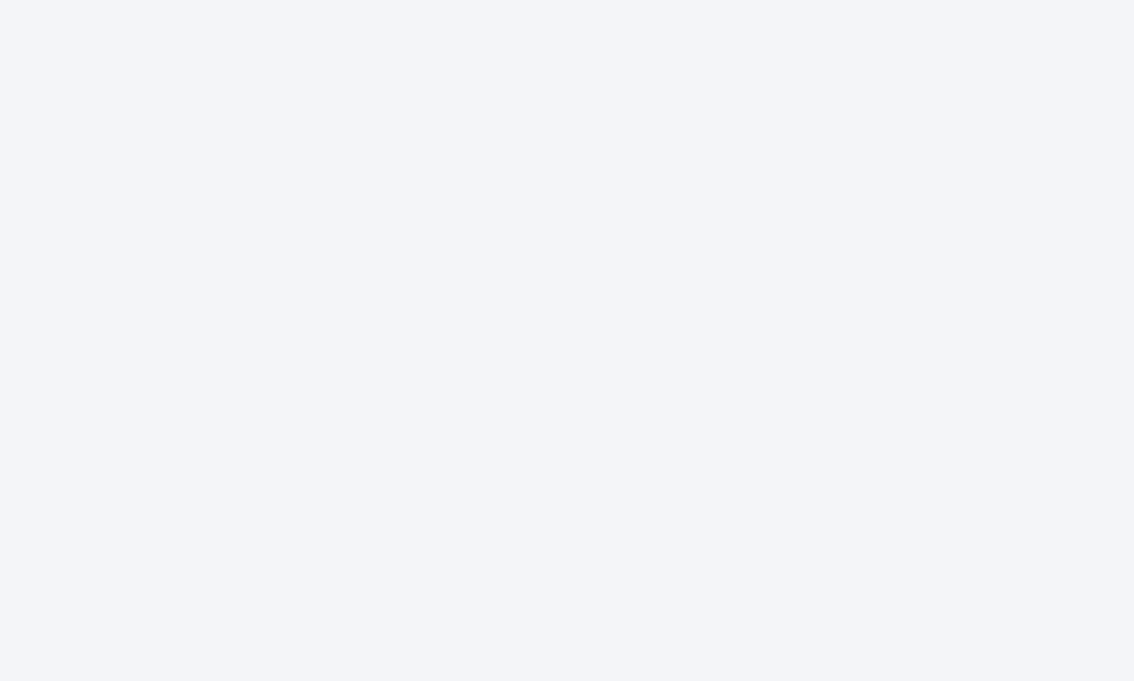 scroll, scrollTop: 0, scrollLeft: 0, axis: both 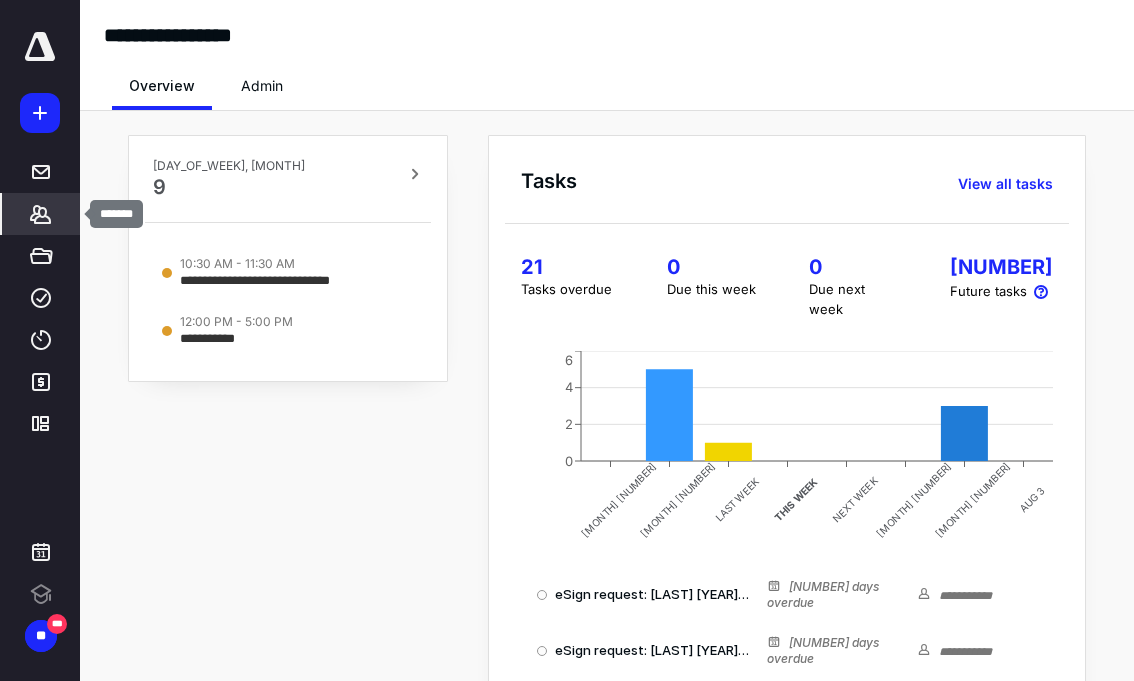 click on "*******" at bounding box center [41, 172] 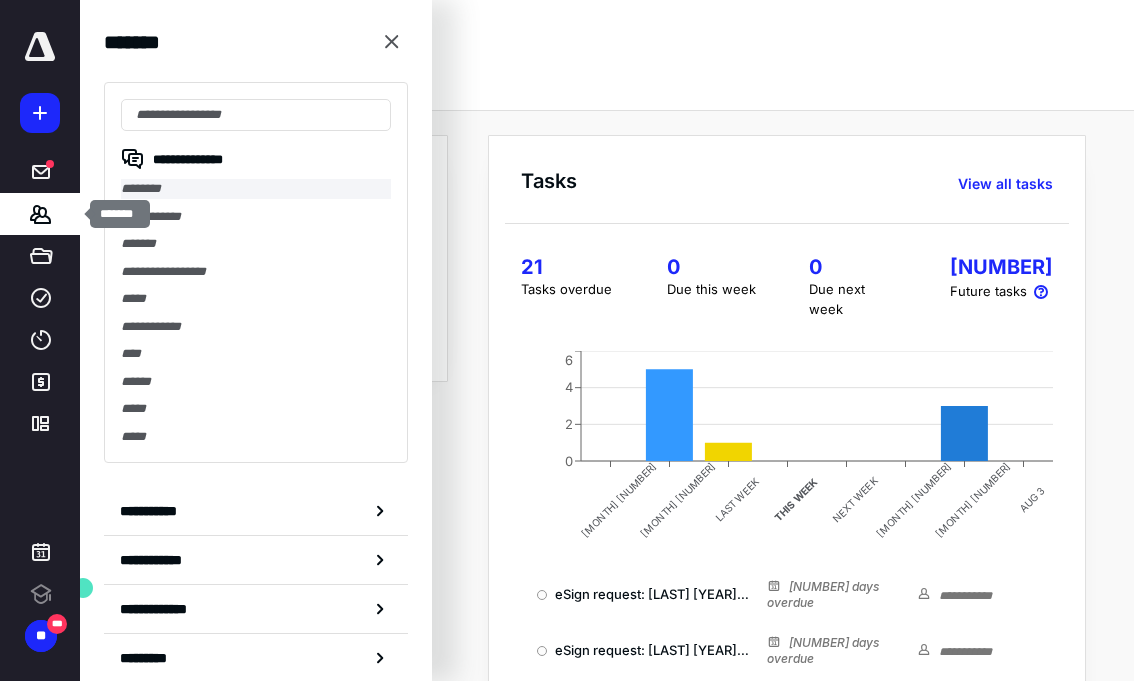 scroll, scrollTop: 0, scrollLeft: 0, axis: both 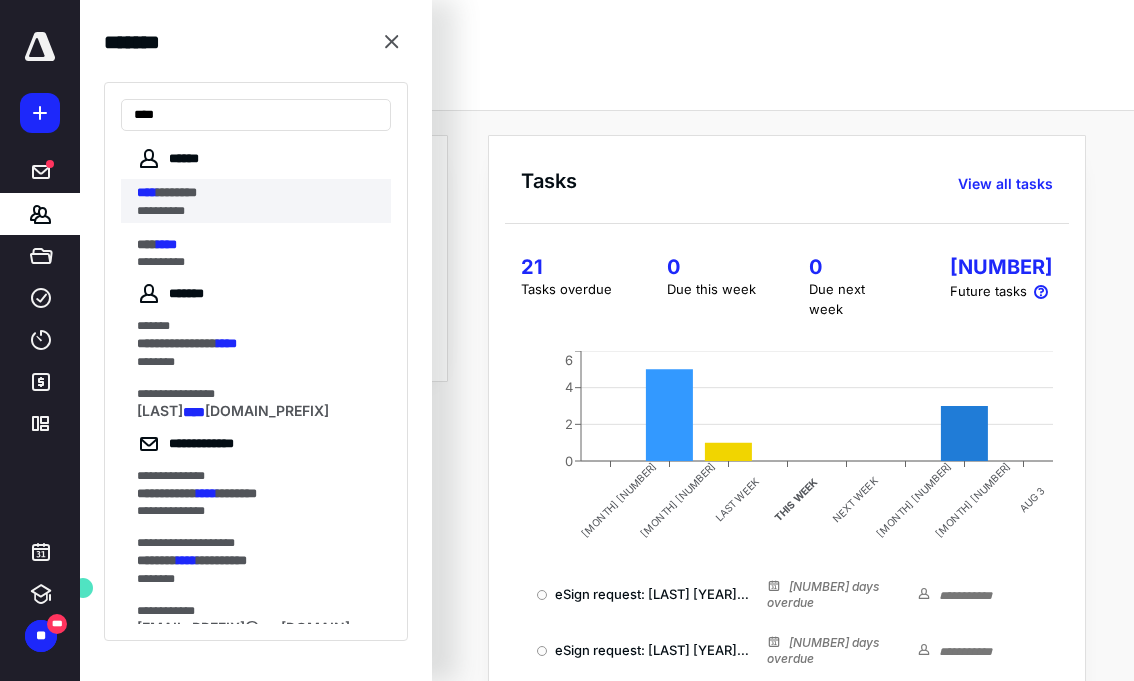 type on "****" 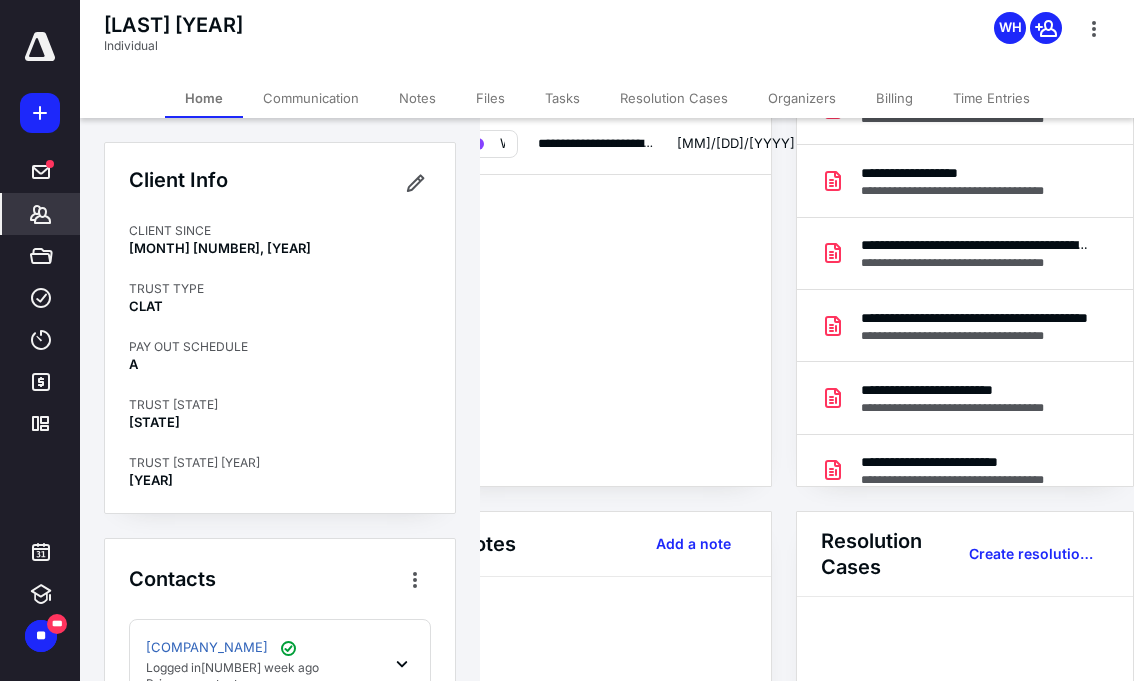 scroll, scrollTop: 0, scrollLeft: 48, axis: horizontal 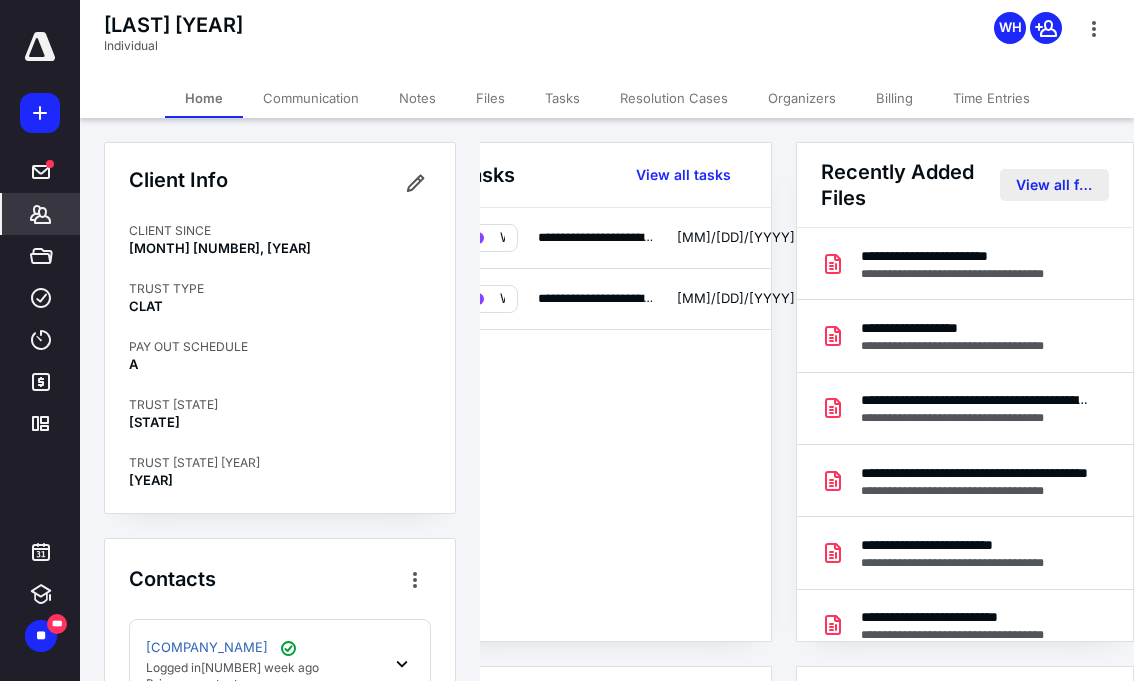 click on "View all files" at bounding box center [683, 175] 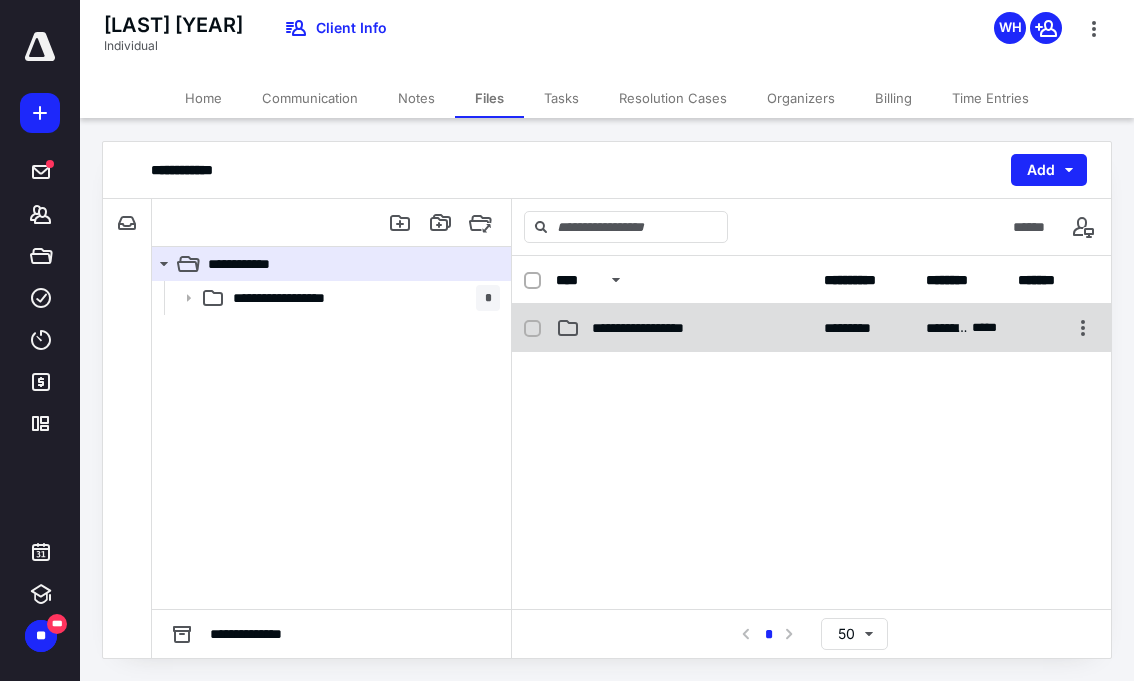 click on "**********" at bounding box center [662, 328] 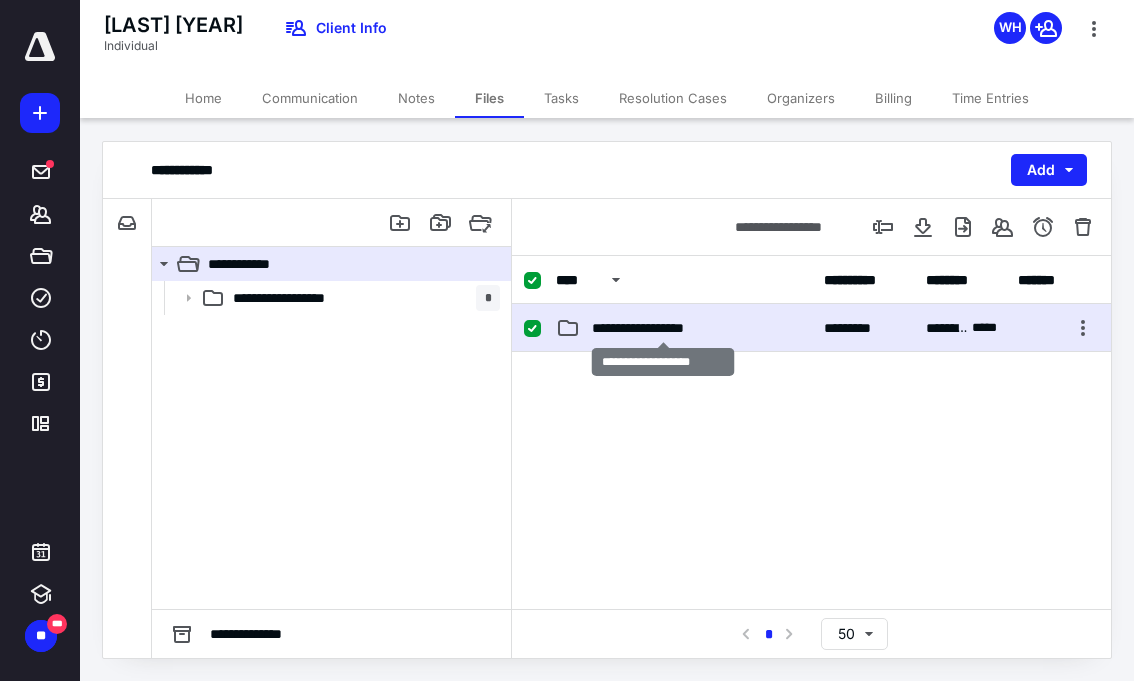 click on "**********" at bounding box center (662, 328) 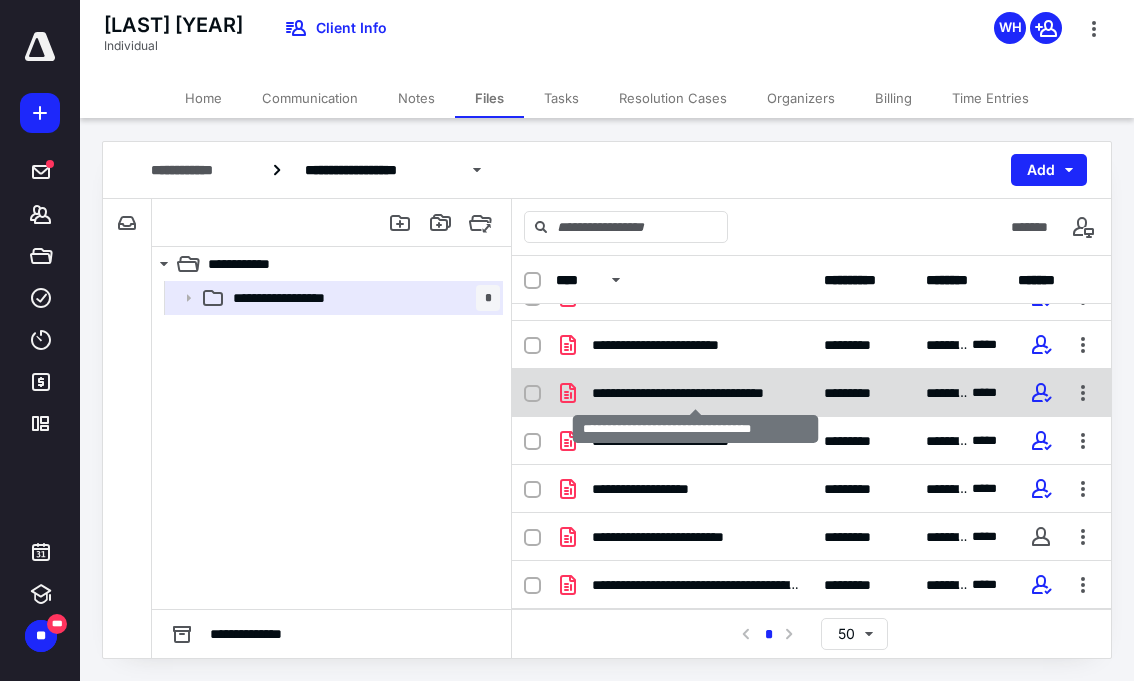 scroll, scrollTop: 0, scrollLeft: 0, axis: both 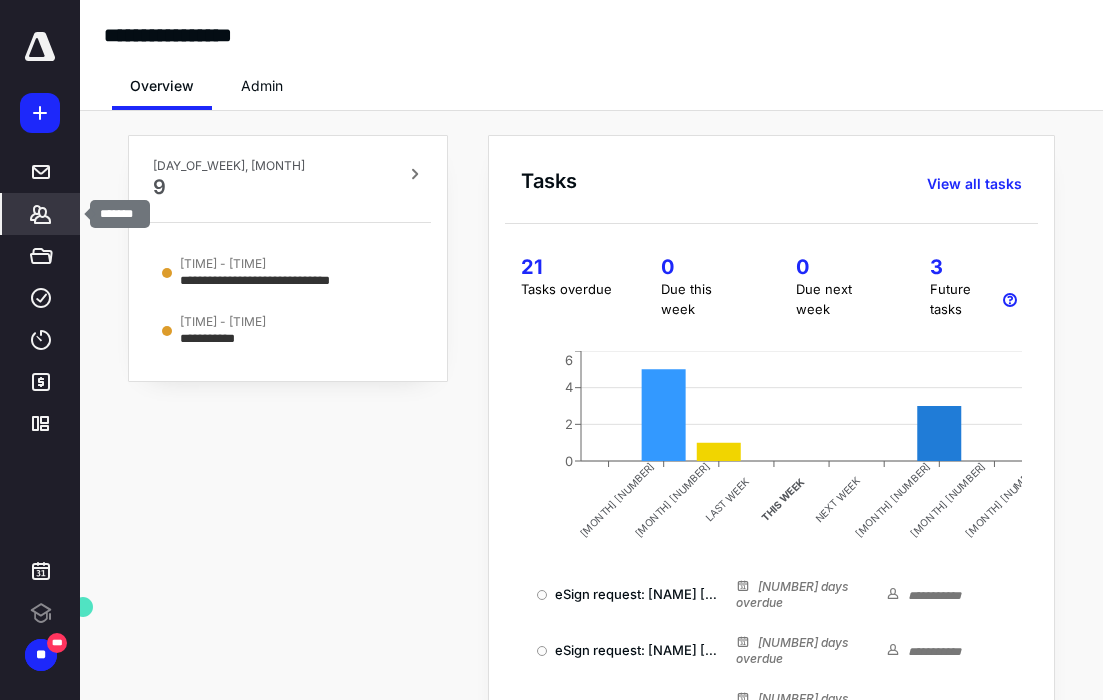 click at bounding box center (41, 214) 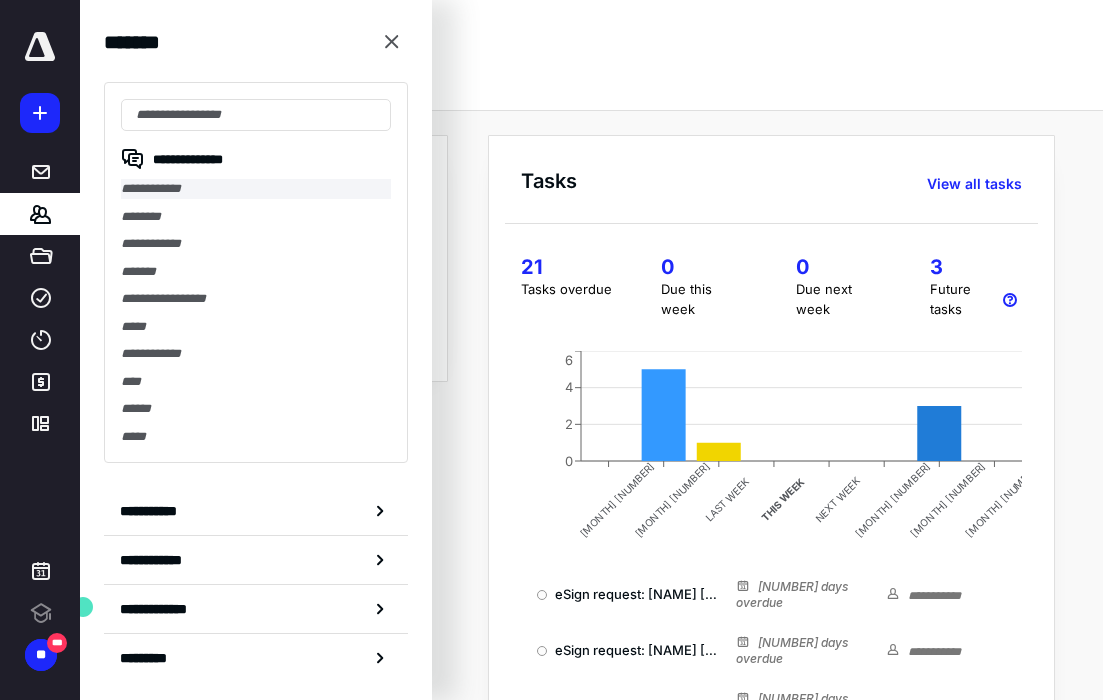 click on "**********" at bounding box center [256, 189] 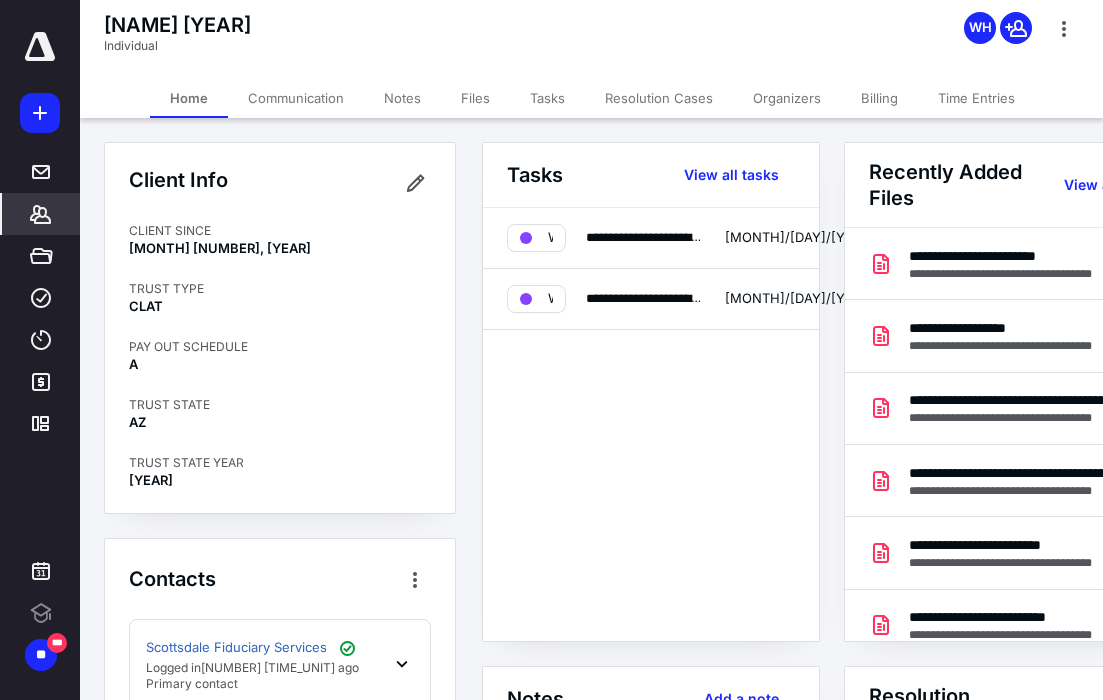 click on "View all files" at bounding box center [731, 175] 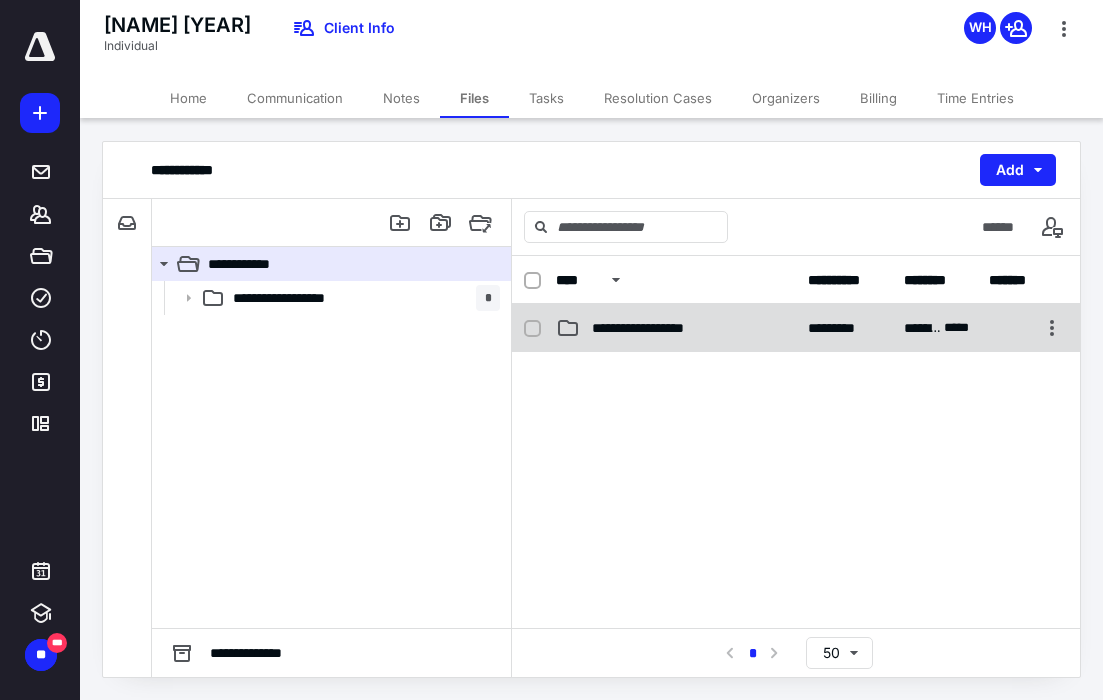 click on "**********" at bounding box center [662, 328] 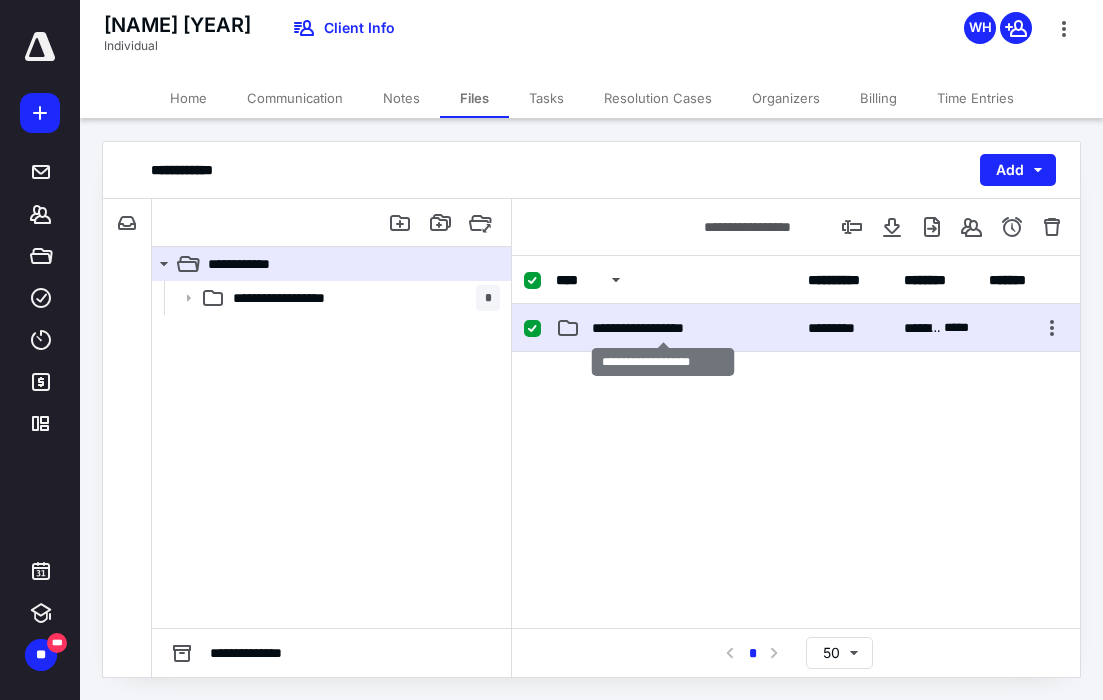 drag, startPoint x: 649, startPoint y: 322, endPoint x: 783, endPoint y: 436, distance: 175.93181 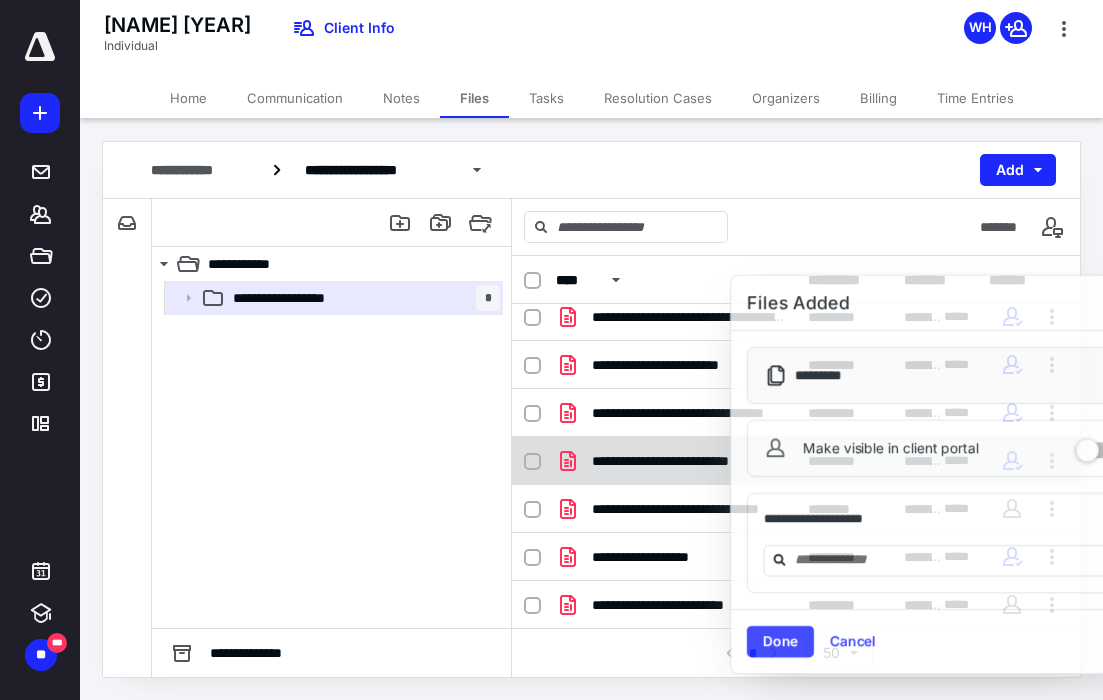 scroll, scrollTop: 74, scrollLeft: 0, axis: vertical 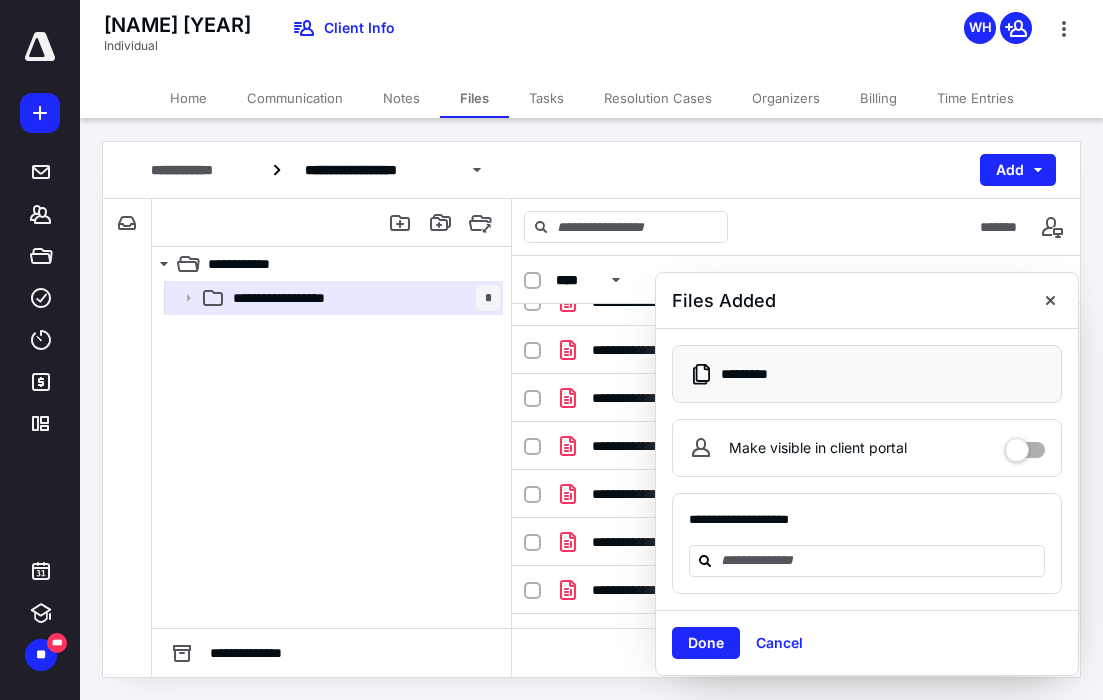 click at bounding box center (1050, 300) 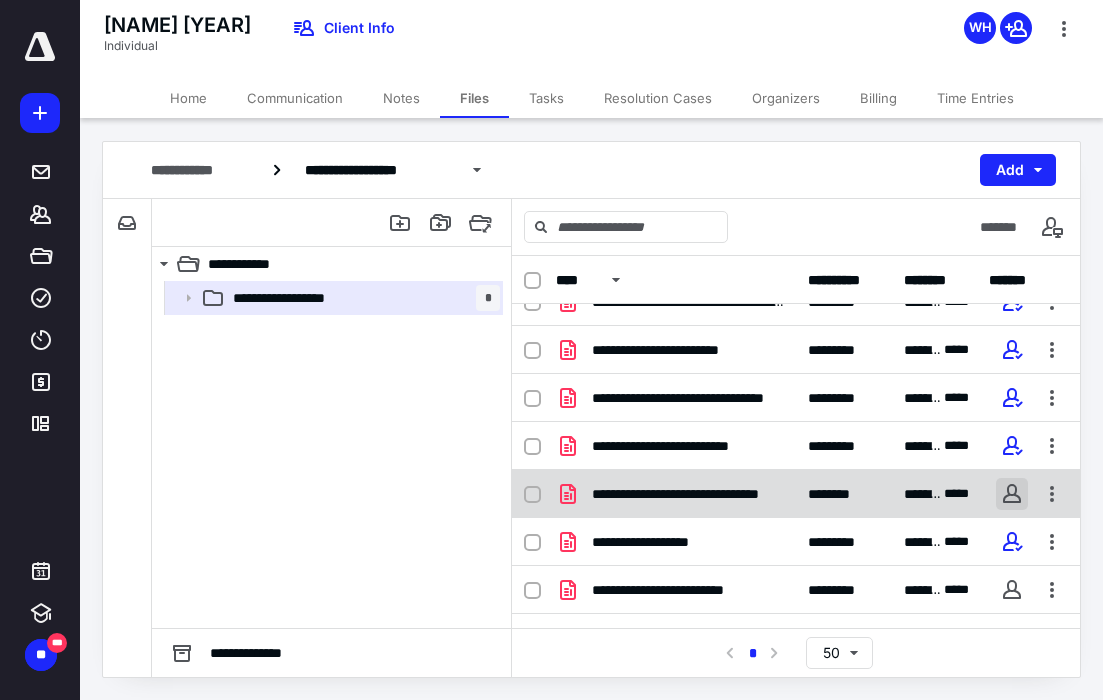 click at bounding box center (1012, 254) 